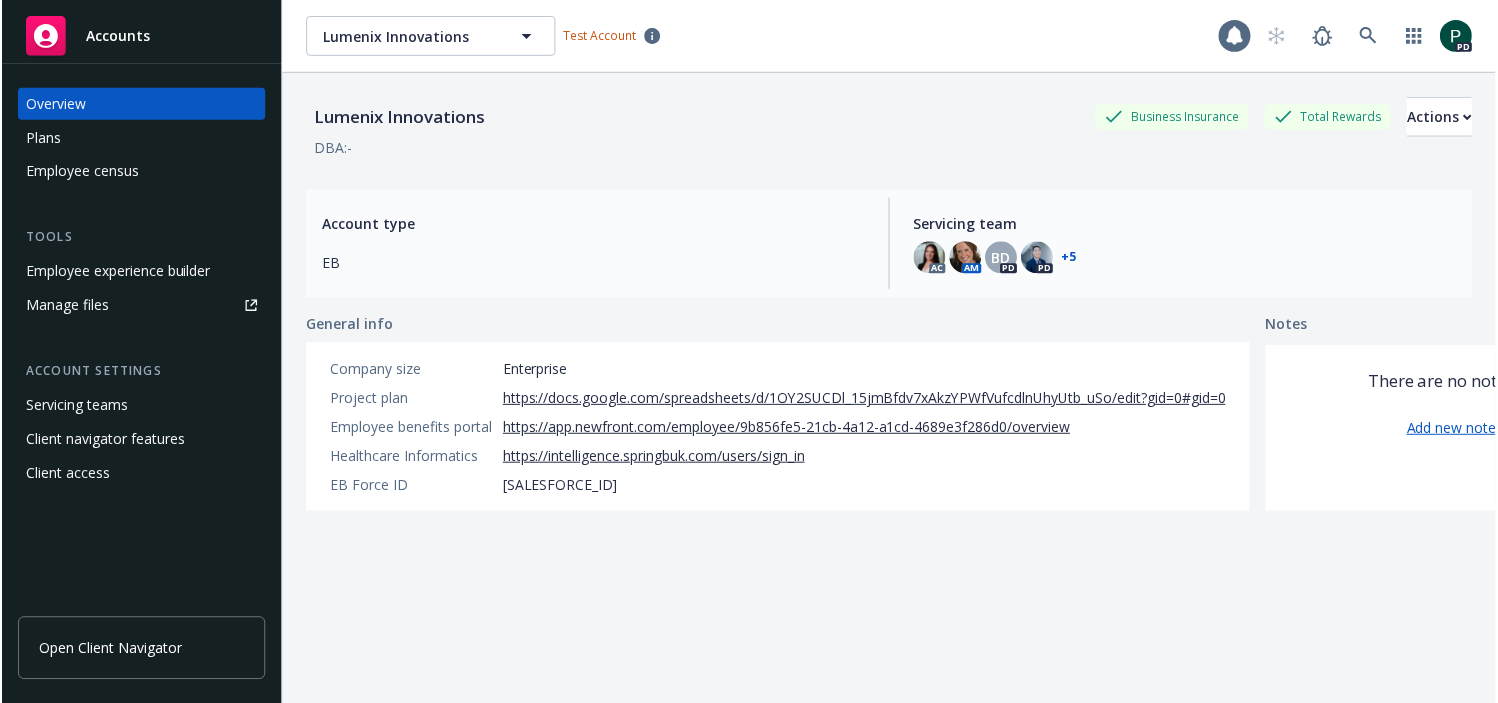 scroll, scrollTop: 0, scrollLeft: 0, axis: both 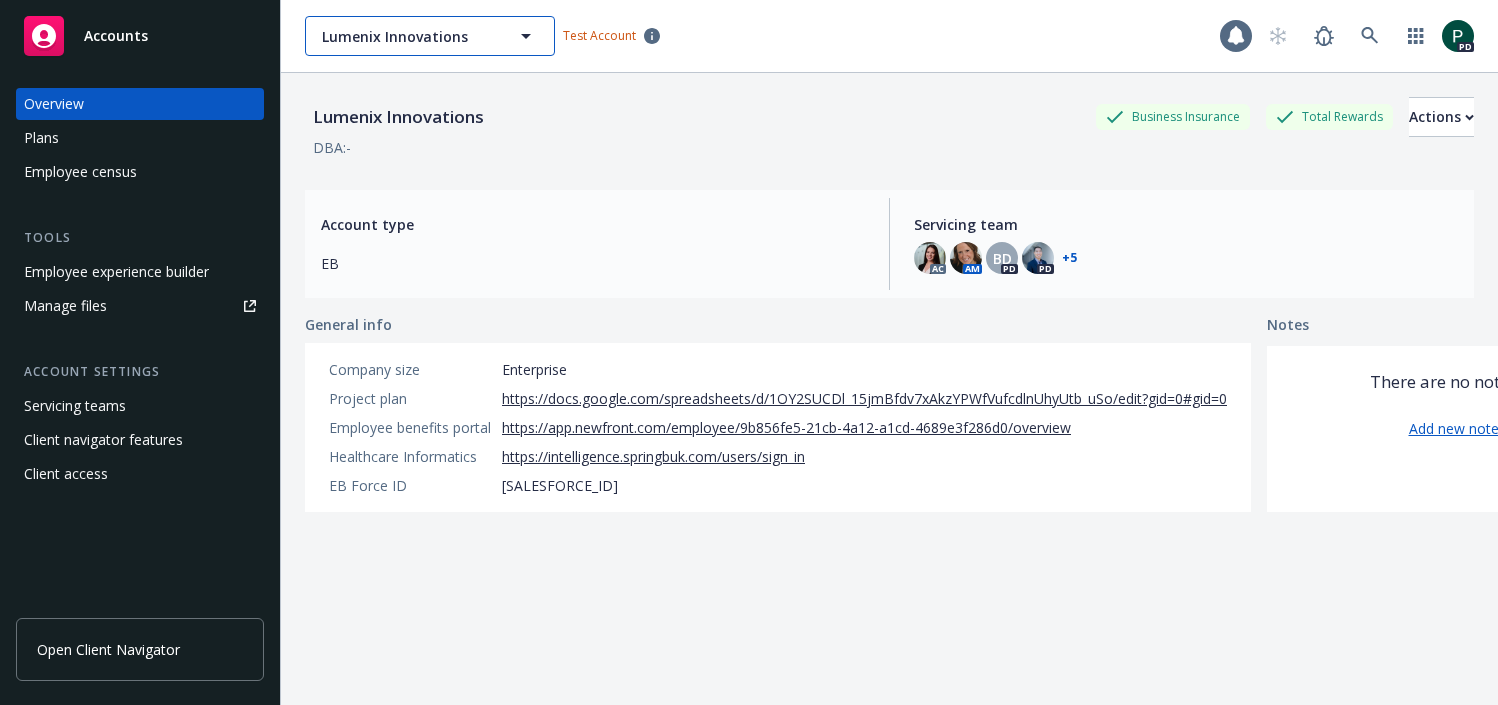 click on "Lumenix Innovations" at bounding box center (408, 36) 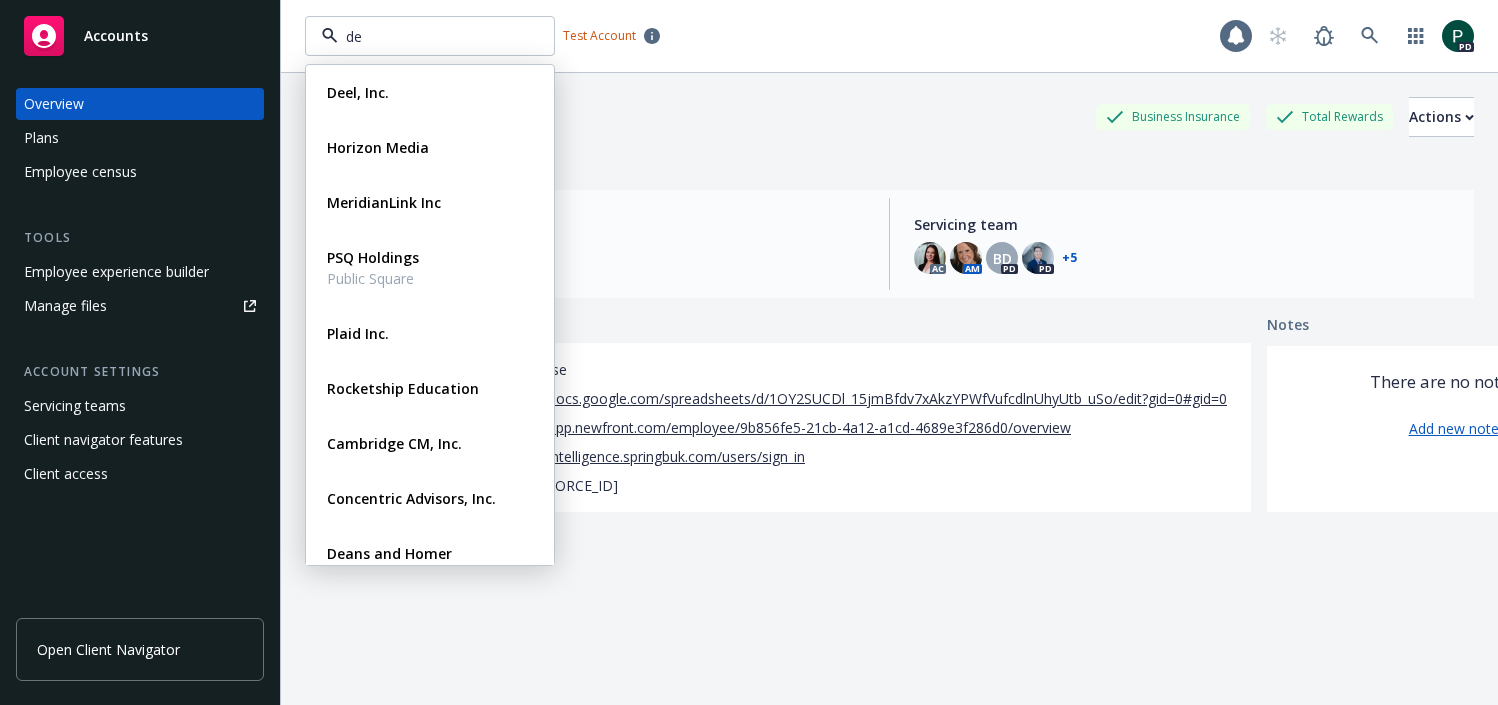 type on "del" 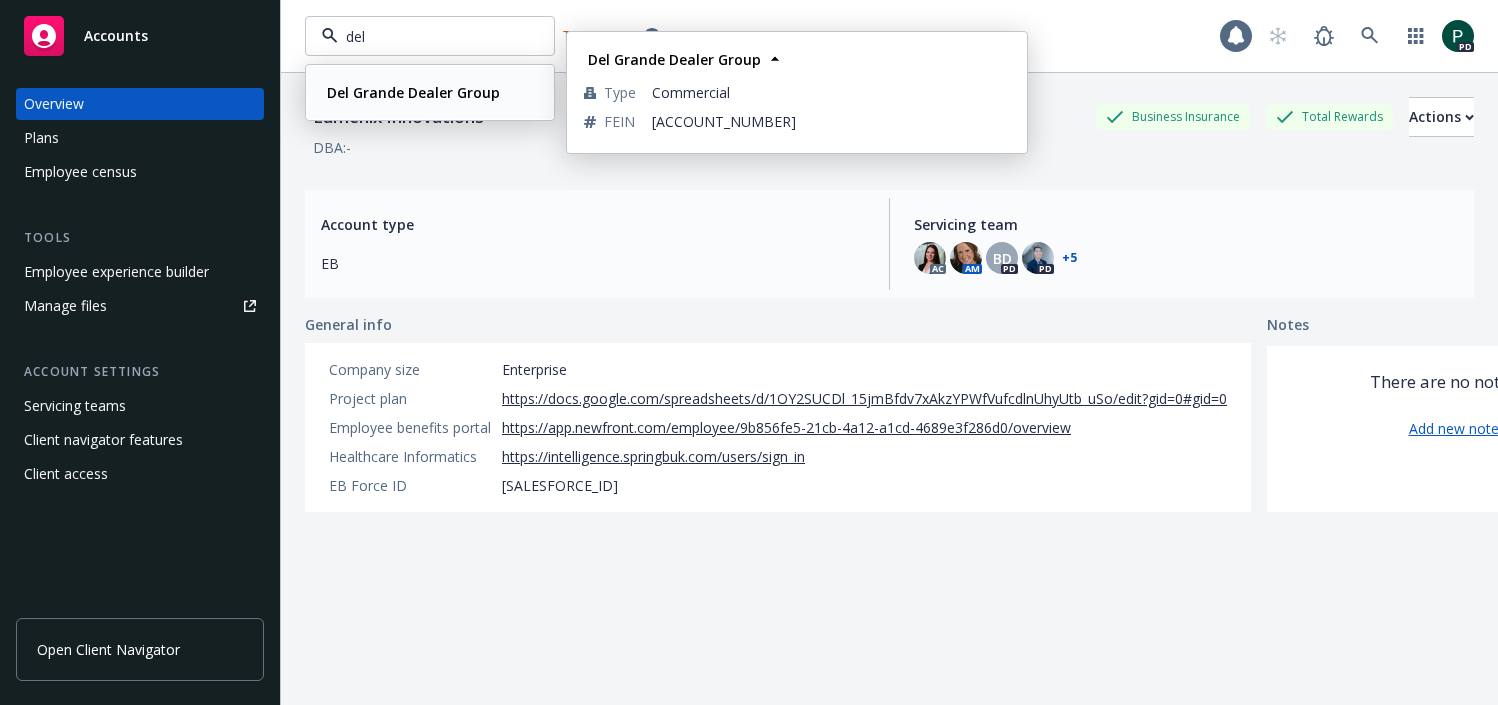 click on "Del Grande Dealer Group" at bounding box center [413, 92] 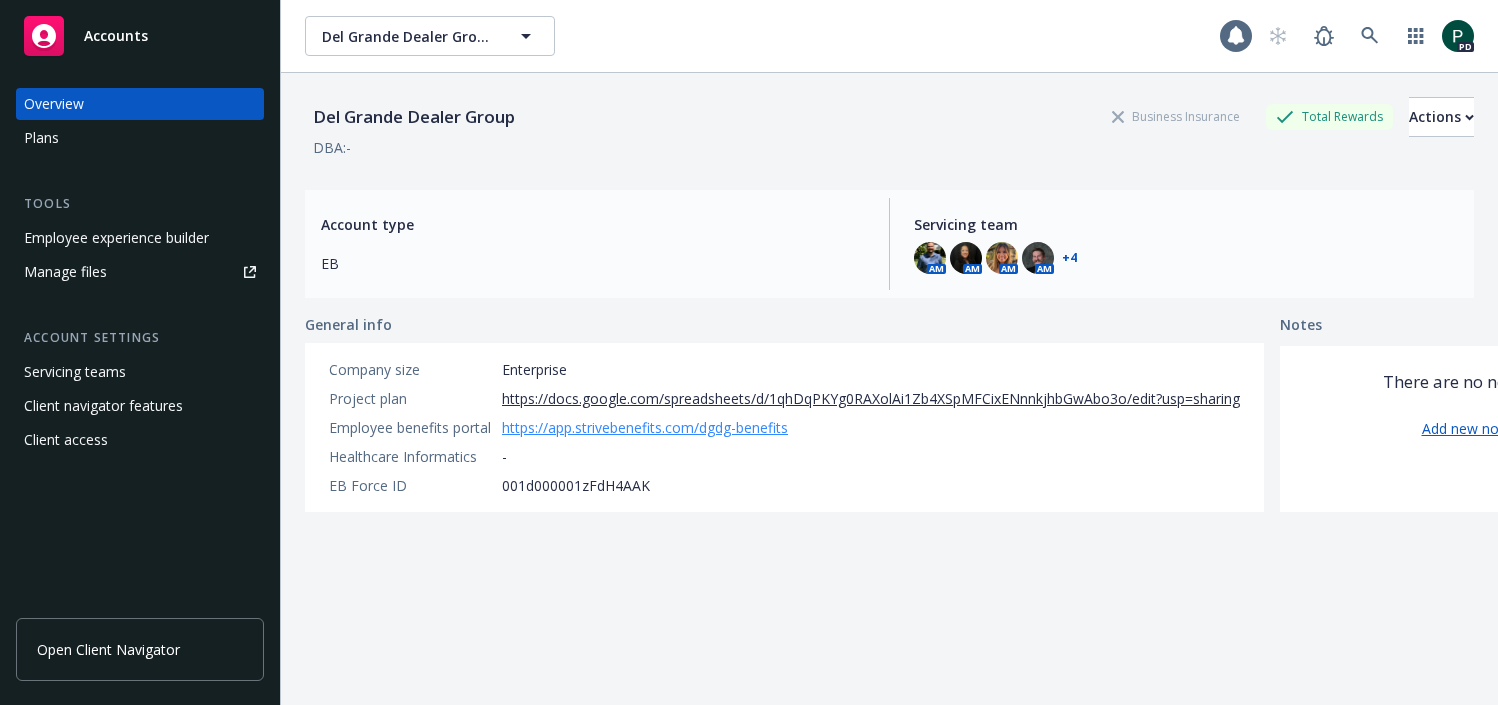 click on "https://app.strivebenefits.com/dgdg-benefits" at bounding box center [645, 427] 